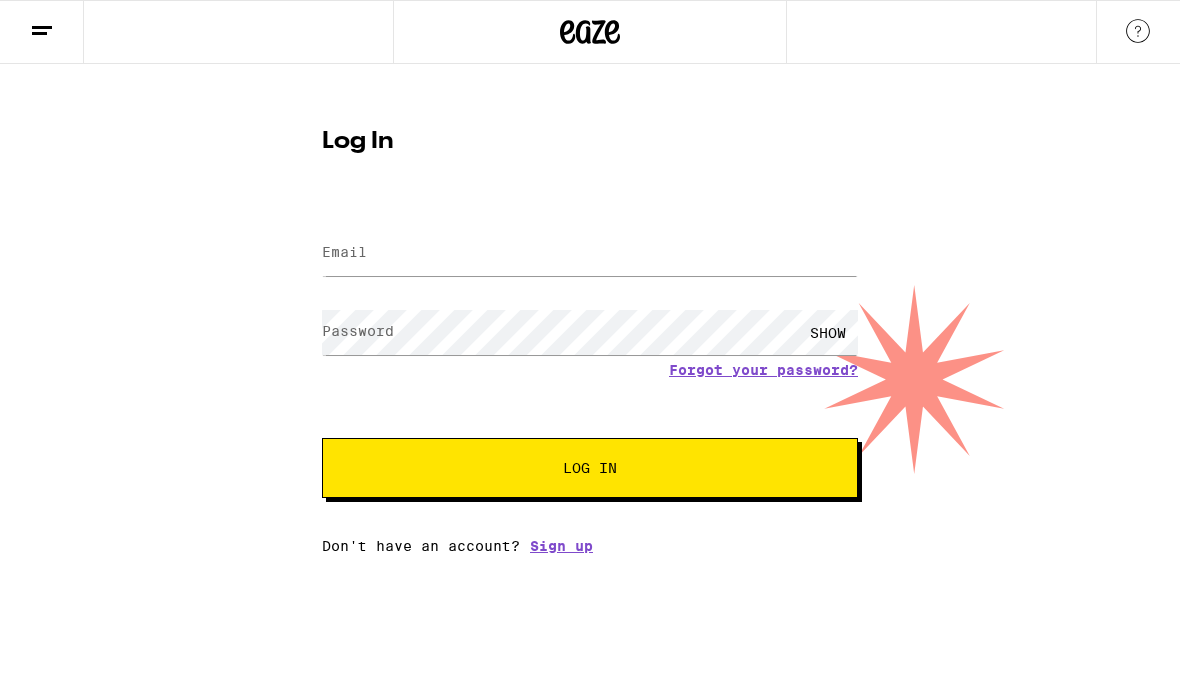 scroll, scrollTop: 0, scrollLeft: 0, axis: both 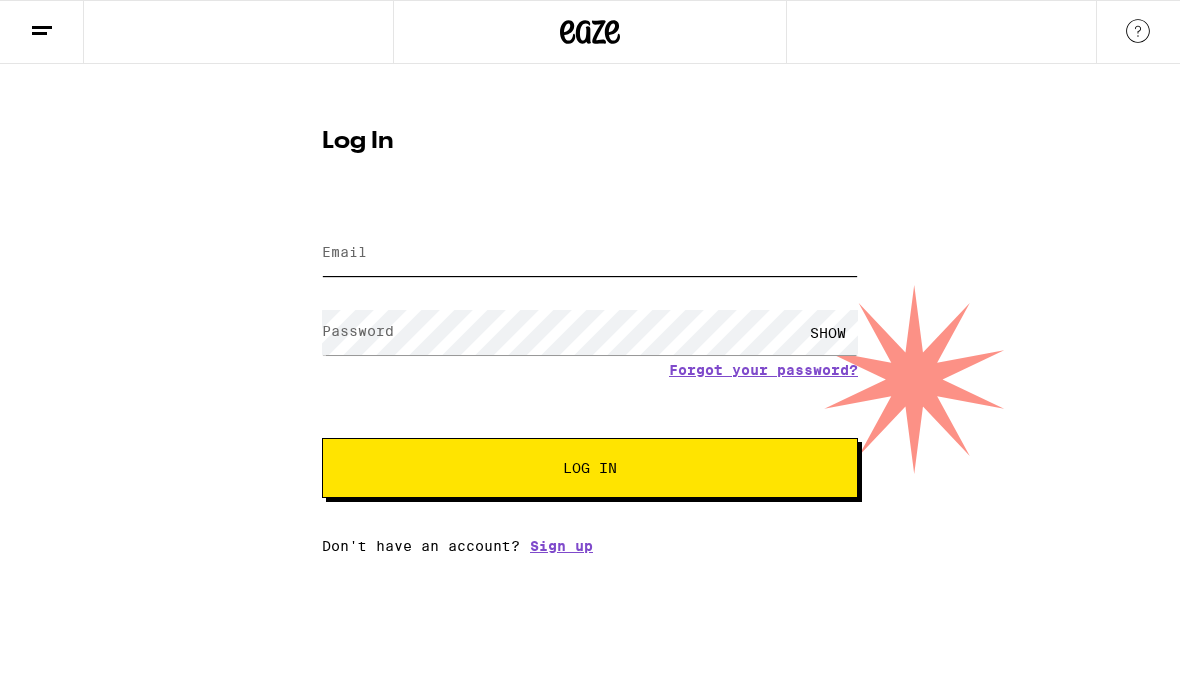 click on "Email" at bounding box center [590, 253] 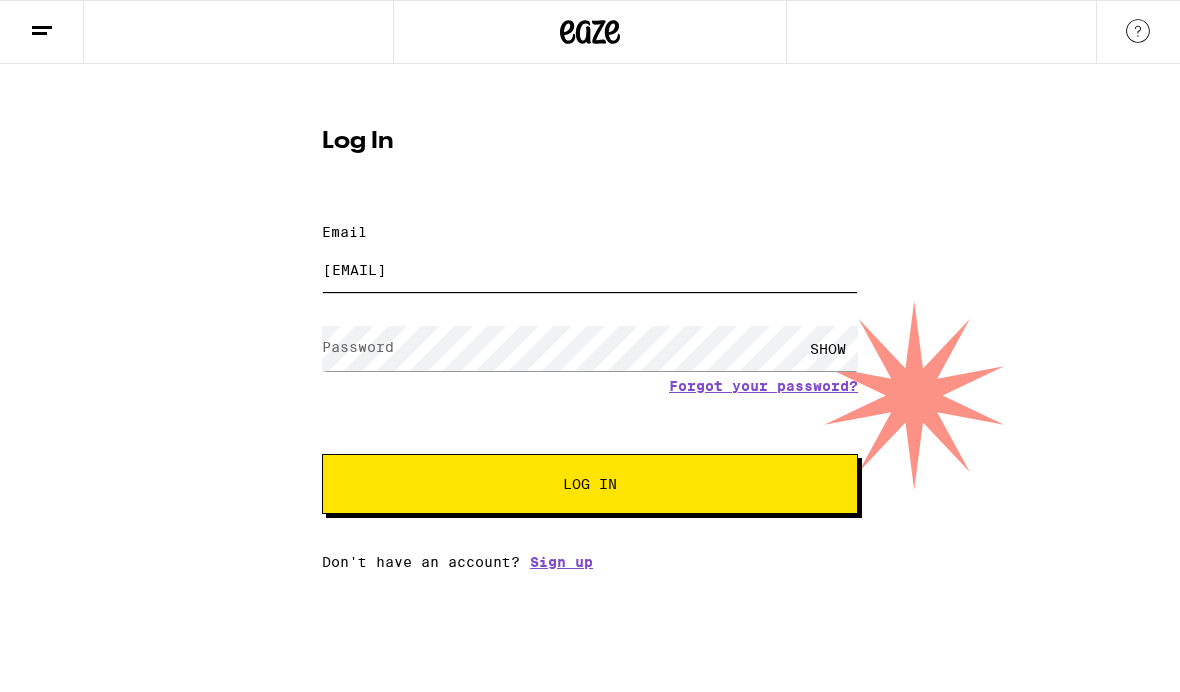 scroll, scrollTop: 0, scrollLeft: 0, axis: both 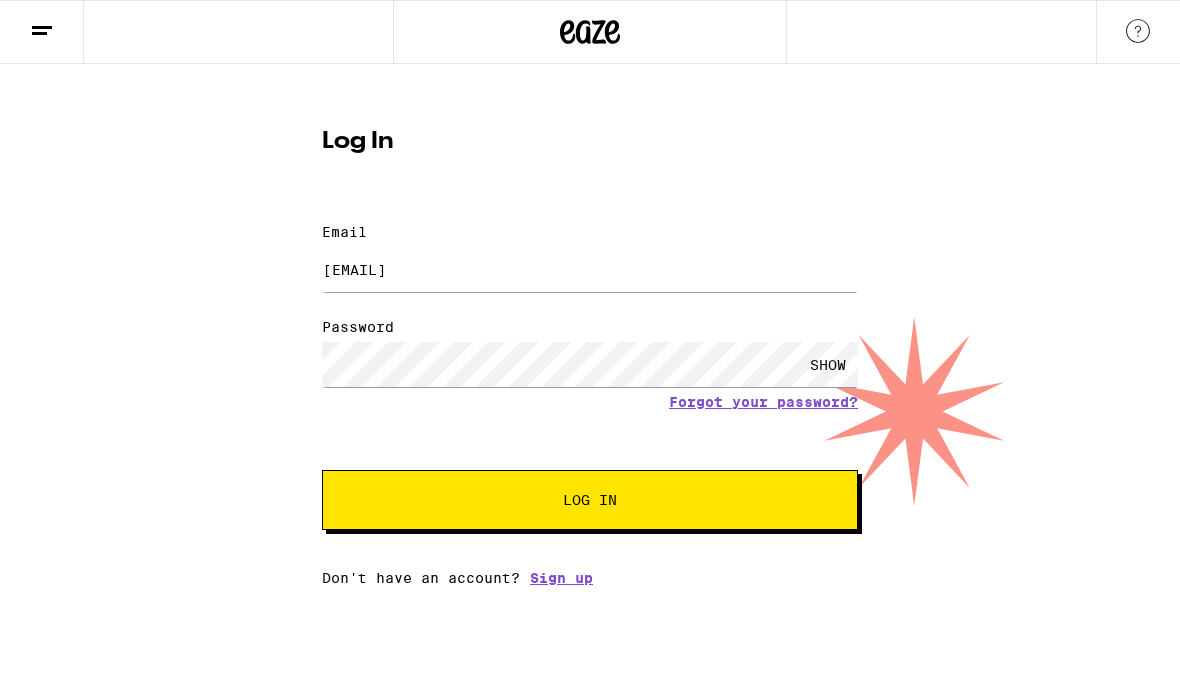 click on "Log In" at bounding box center [590, 500] 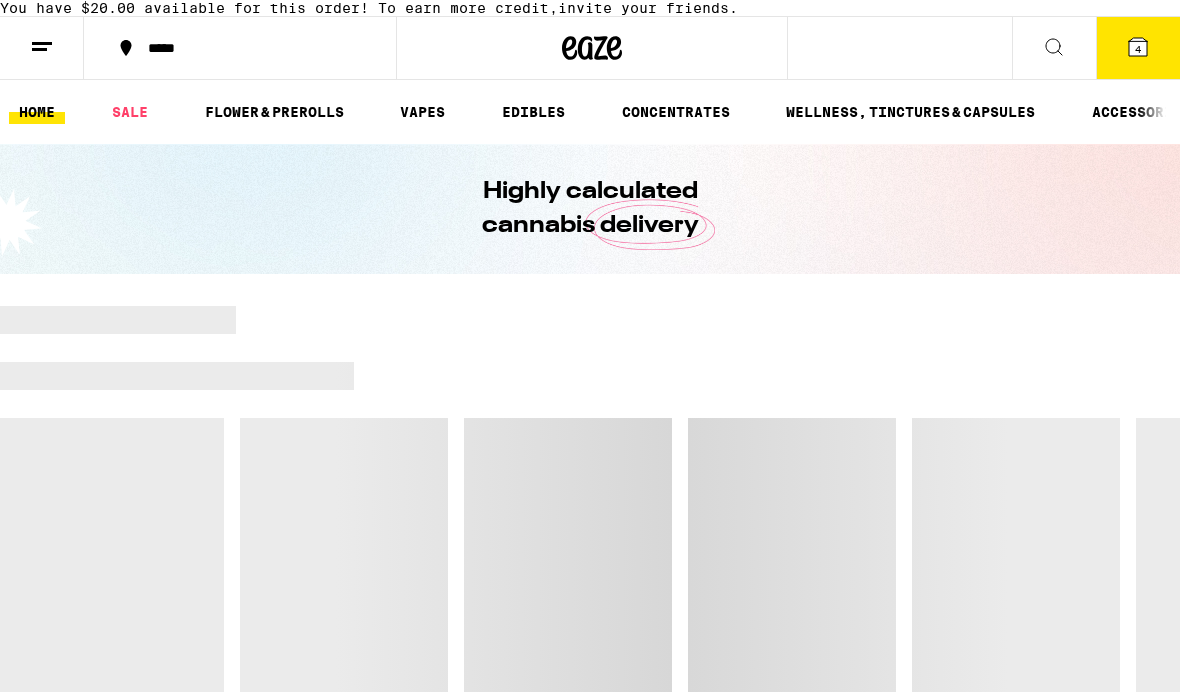 scroll, scrollTop: 0, scrollLeft: 0, axis: both 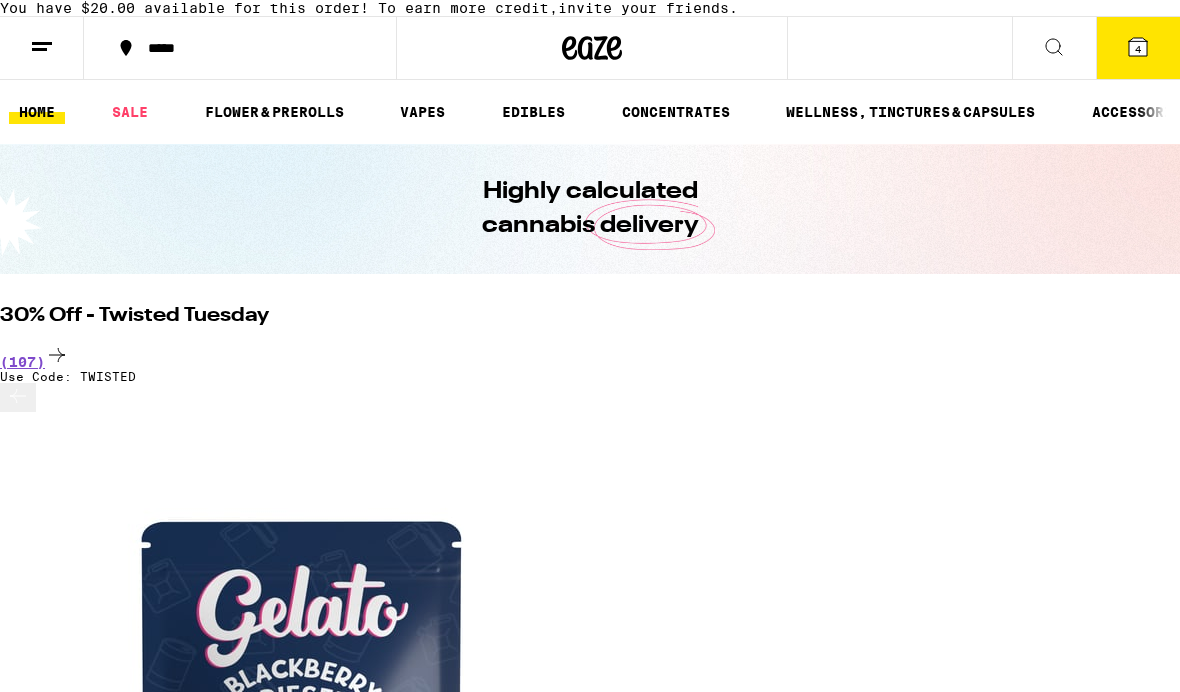 click 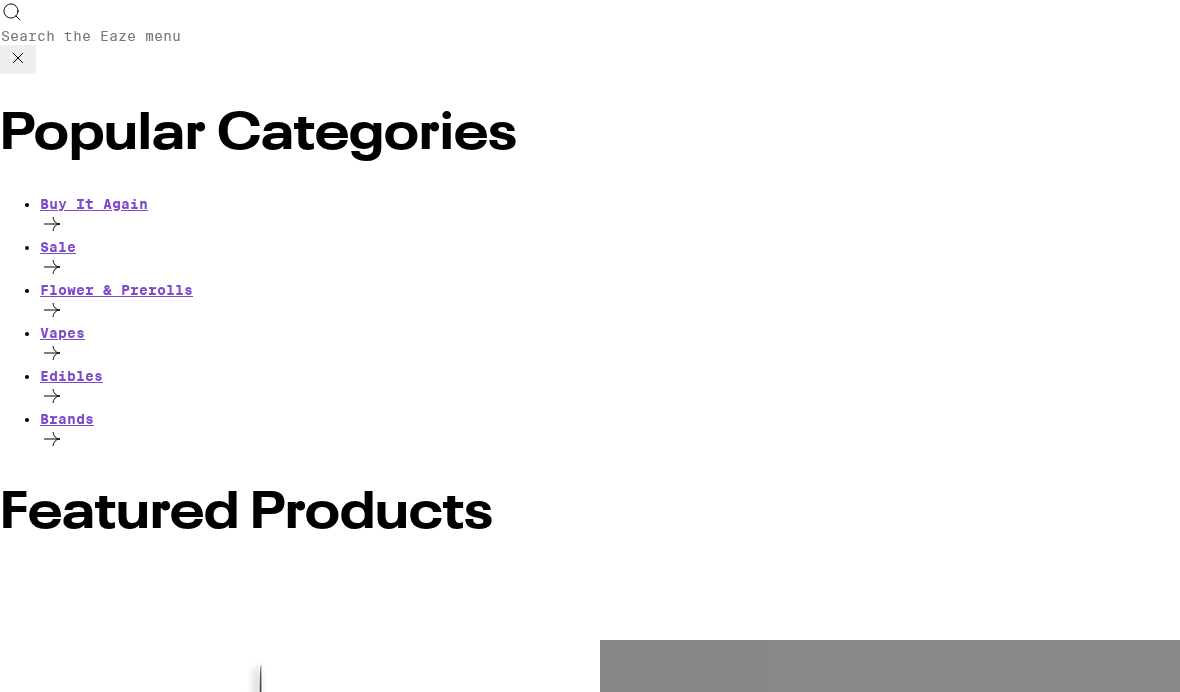 click on "Search for Products" at bounding box center (92, 36) 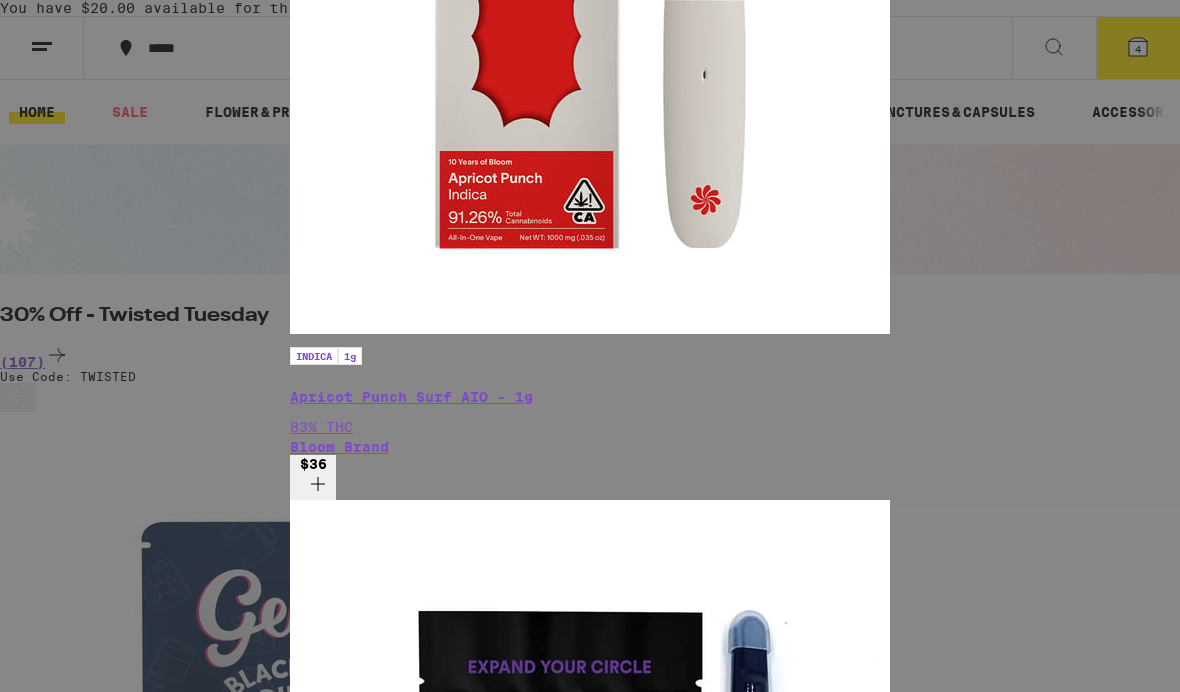 scroll, scrollTop: 0, scrollLeft: 0, axis: both 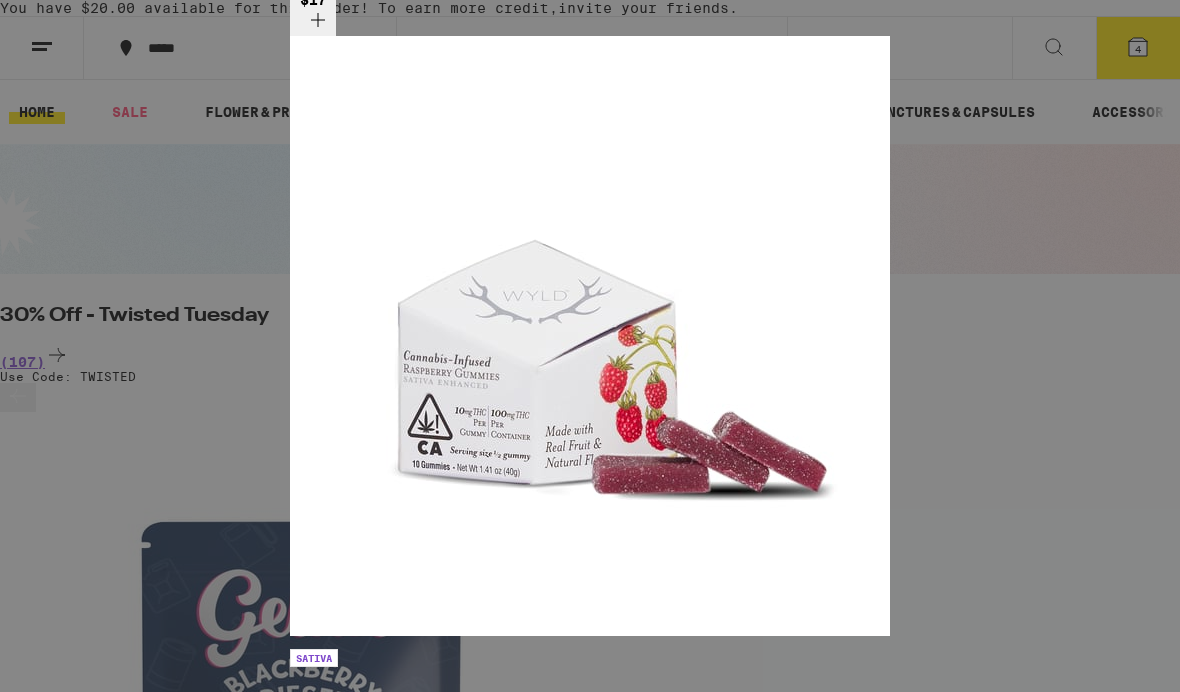 type on "Wyld" 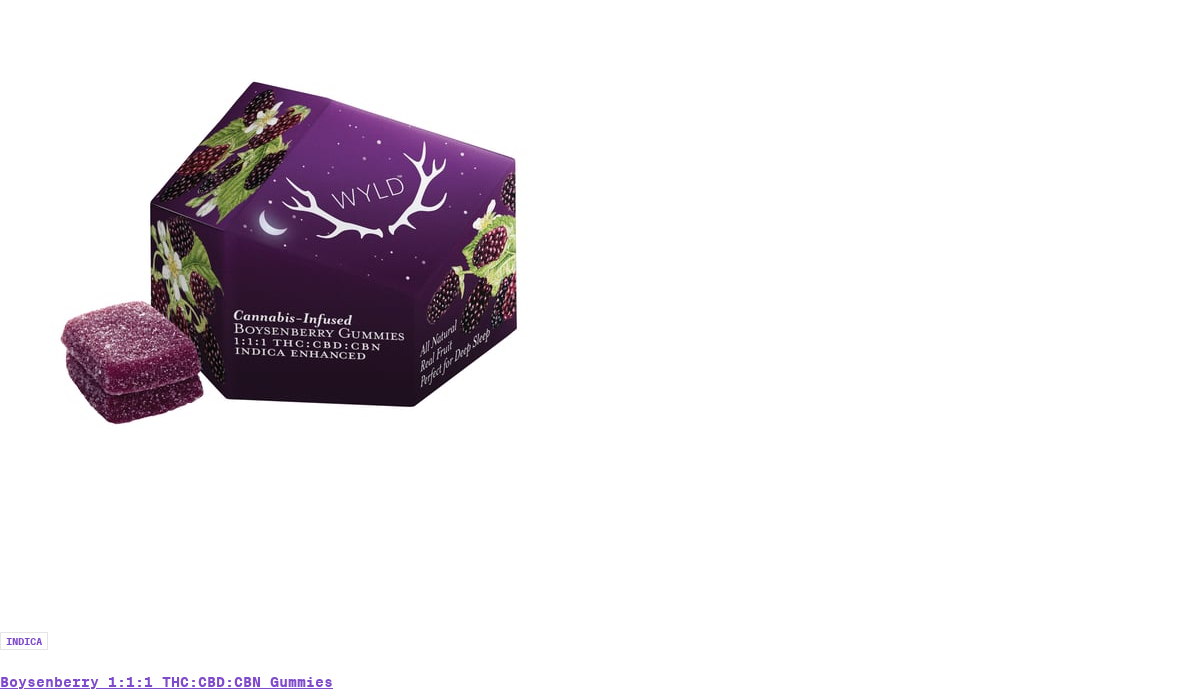 scroll, scrollTop: 1384, scrollLeft: 0, axis: vertical 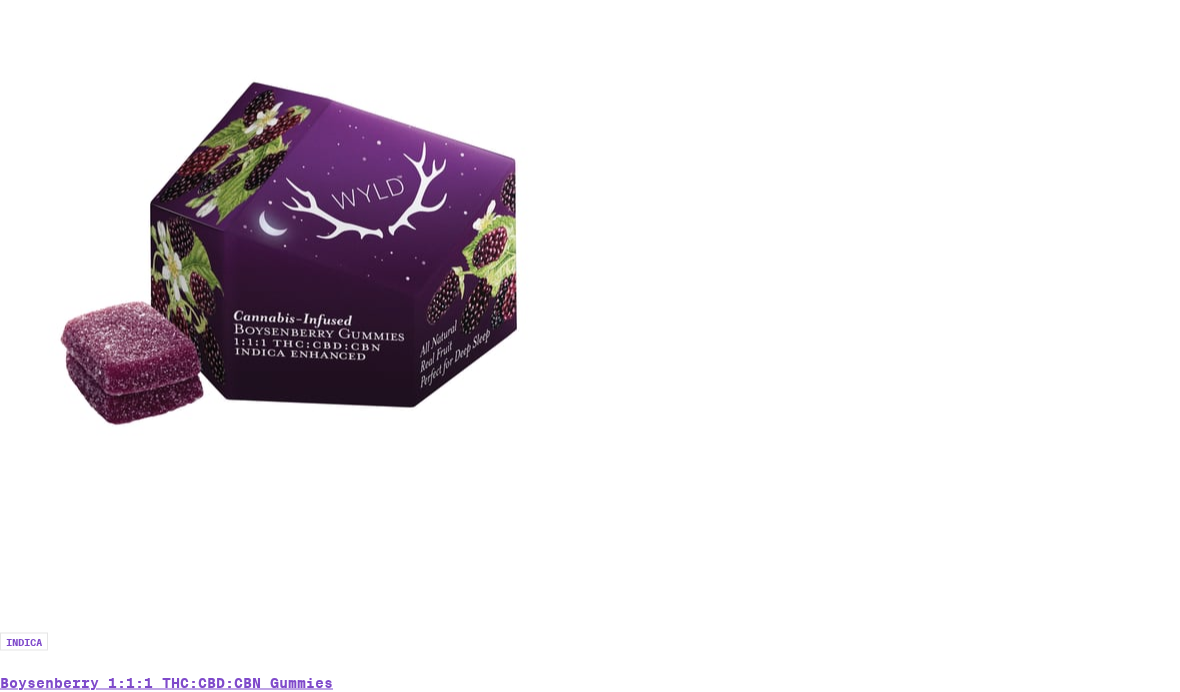 click 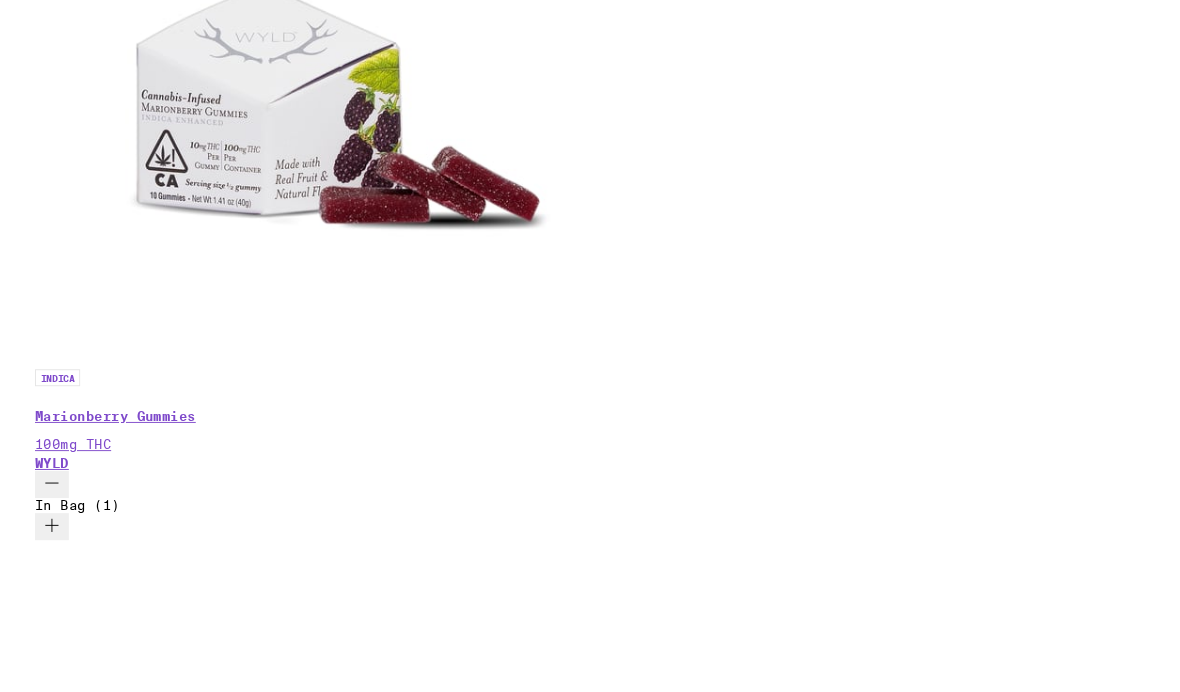 scroll, scrollTop: 551, scrollLeft: 0, axis: vertical 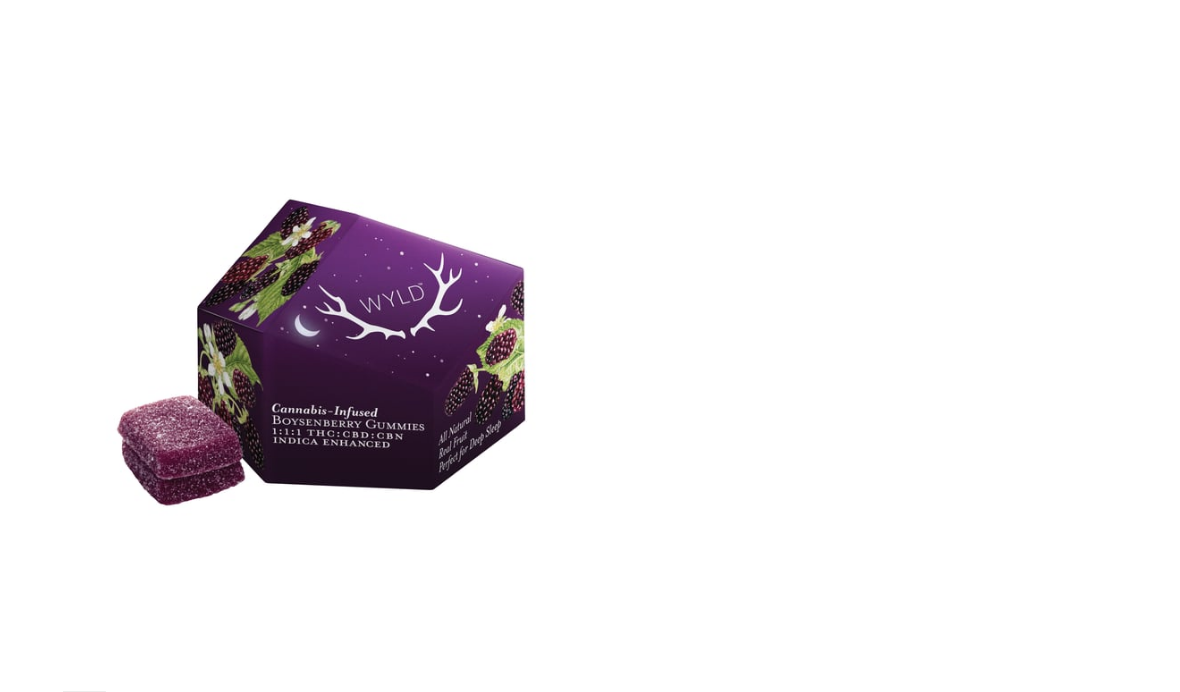 click 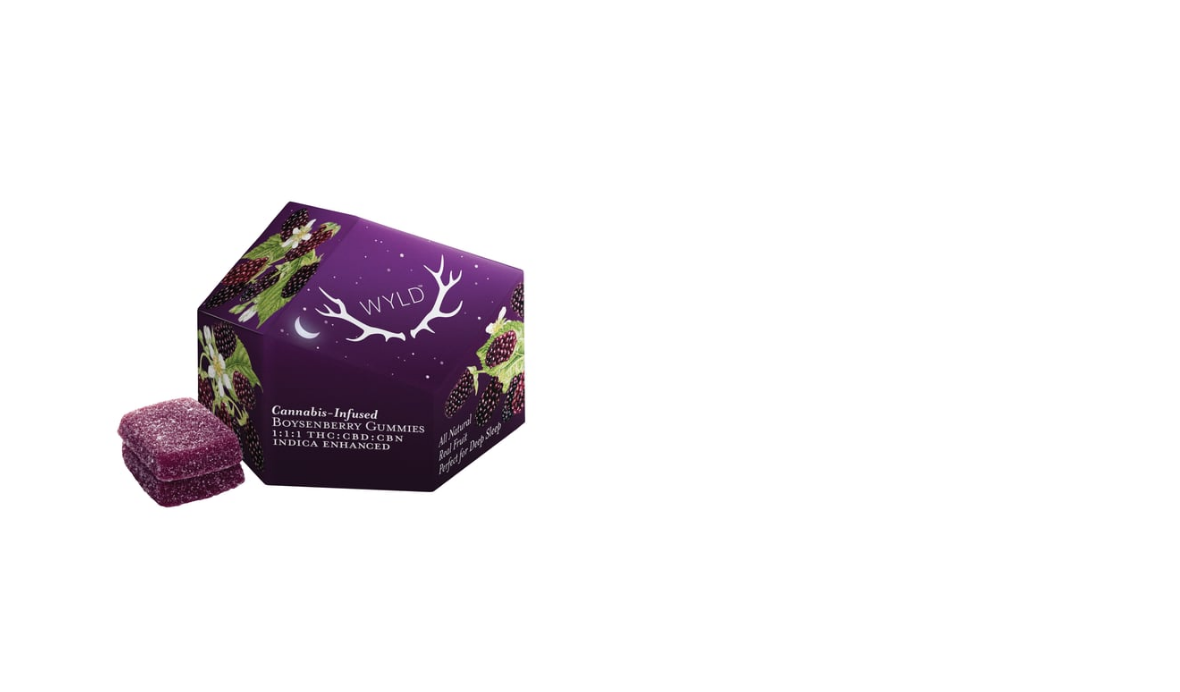 scroll, scrollTop: 1246, scrollLeft: 0, axis: vertical 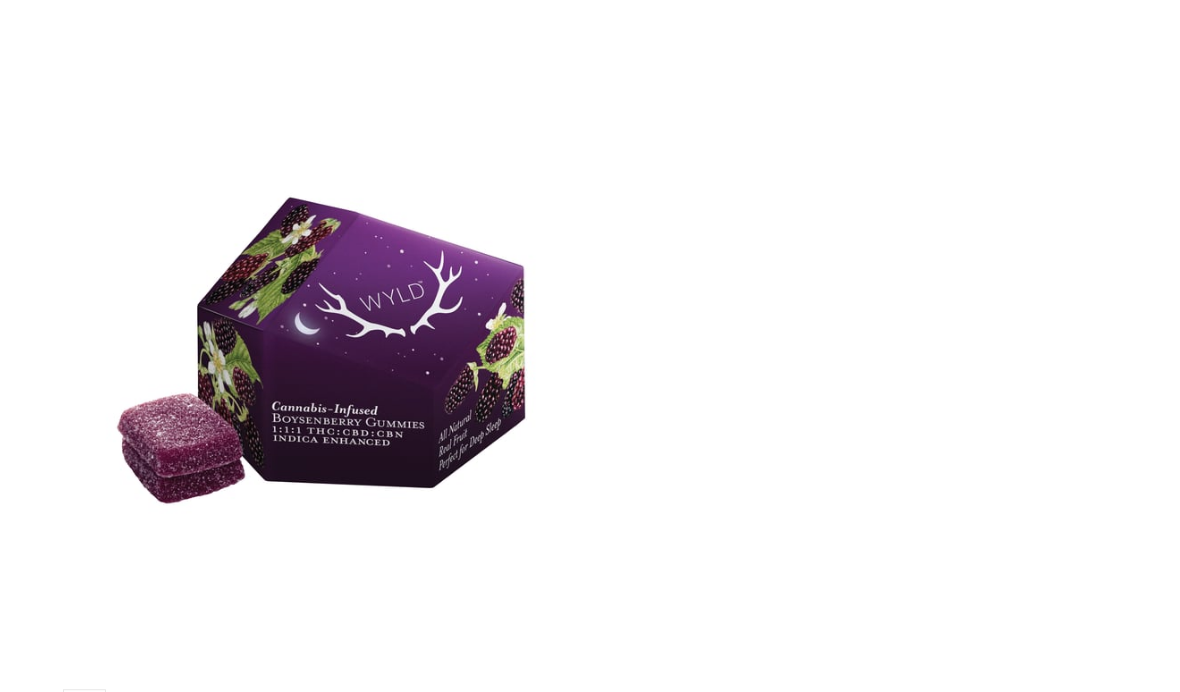 click 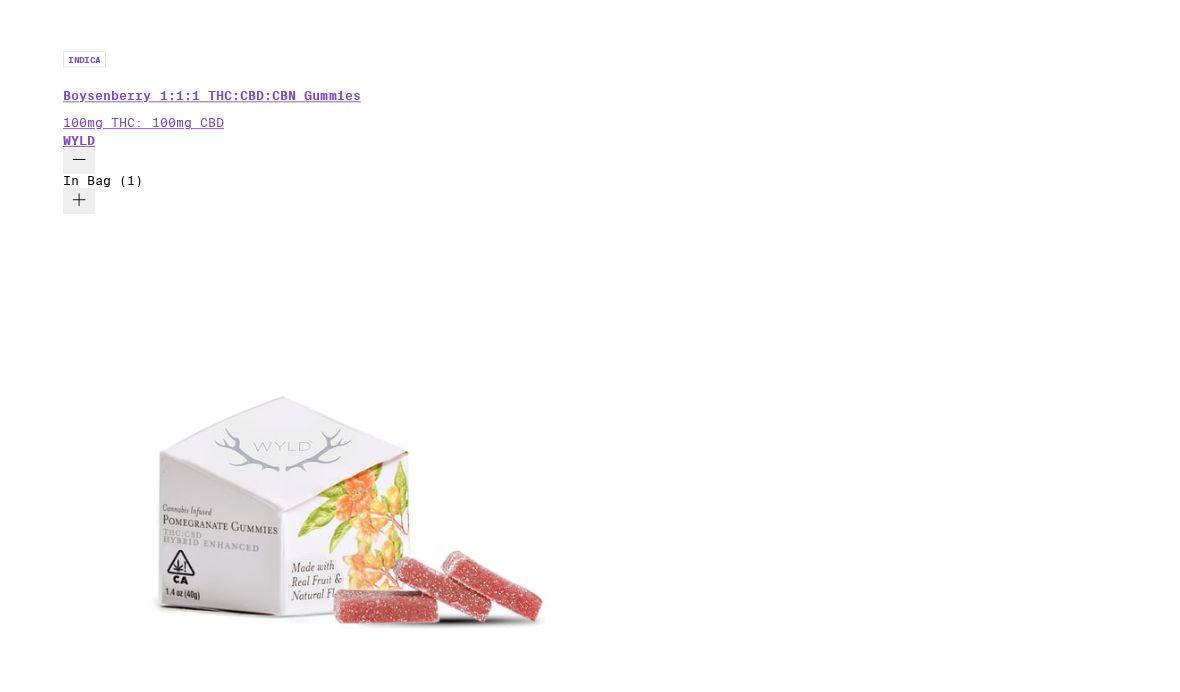 scroll, scrollTop: 1964, scrollLeft: 0, axis: vertical 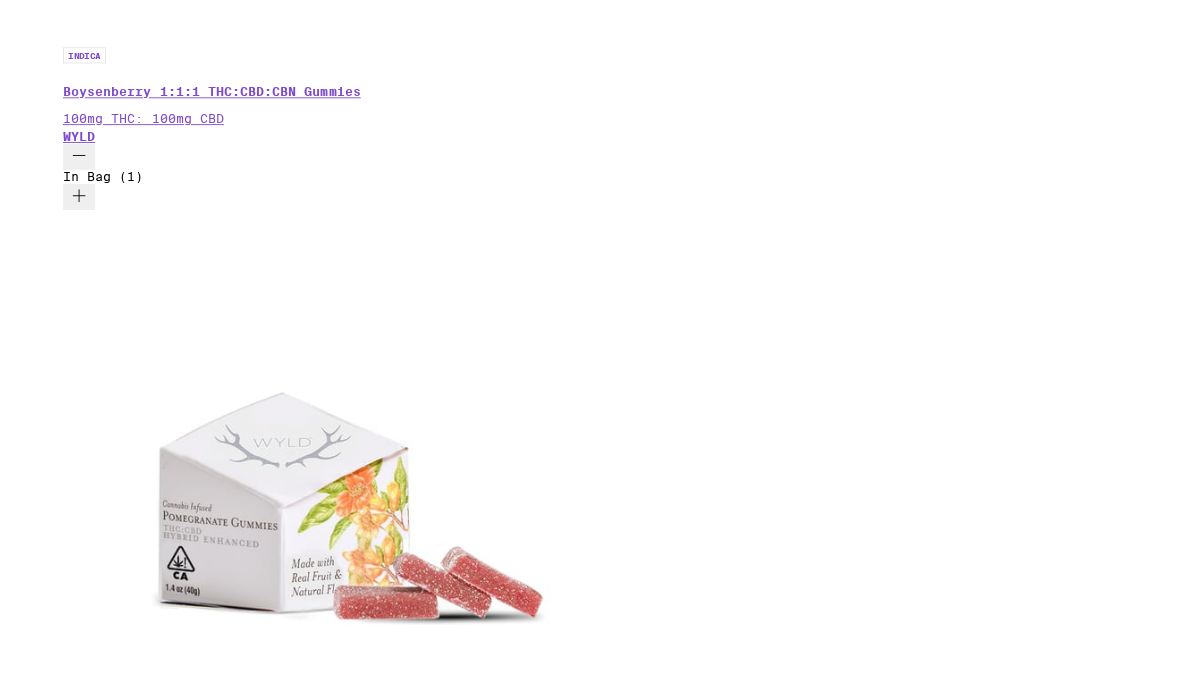 click 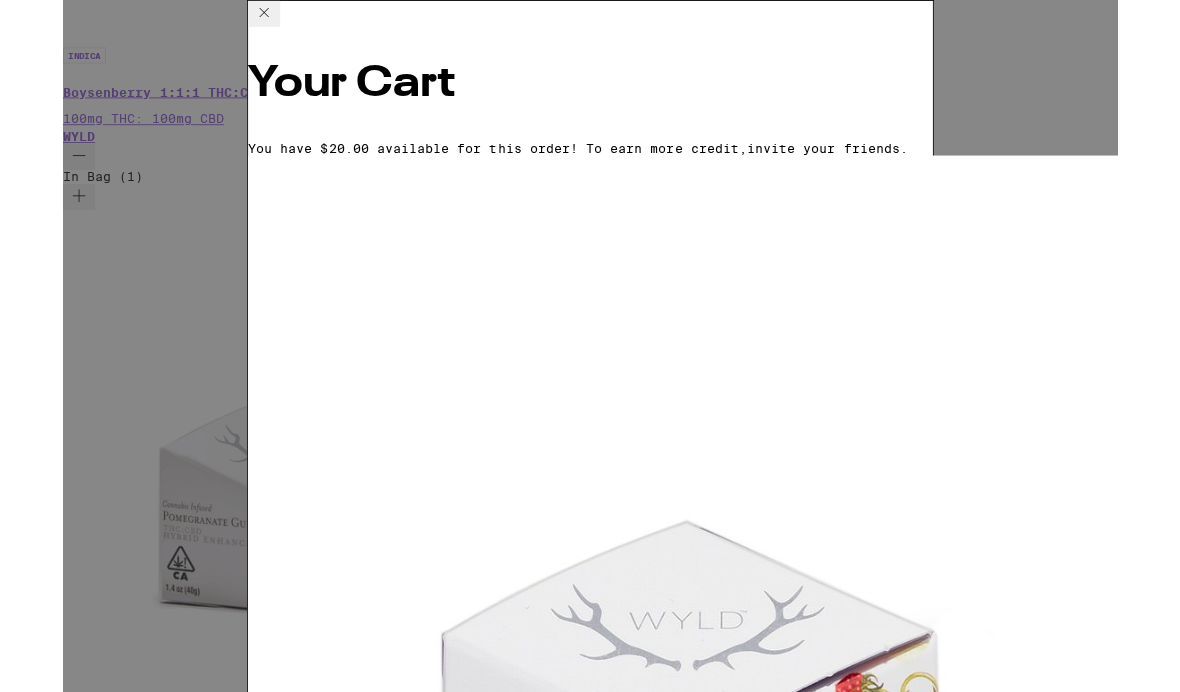 scroll, scrollTop: 2046, scrollLeft: 0, axis: vertical 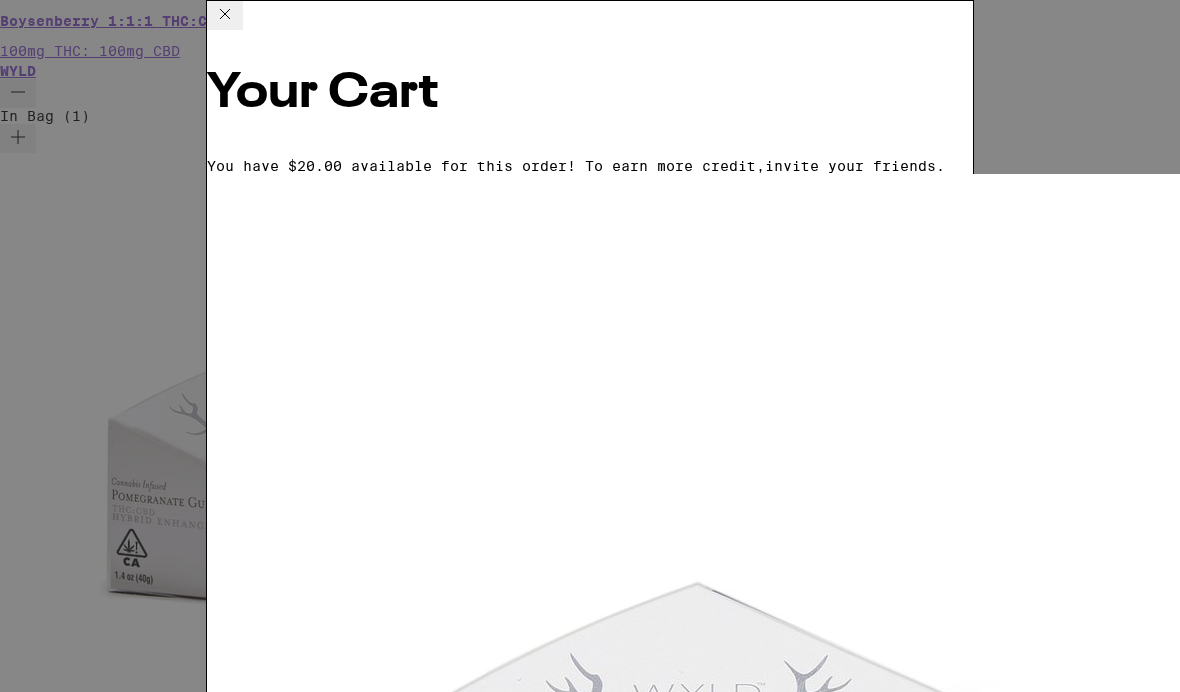 click on "Checkout" at bounding box center (360, 11026) 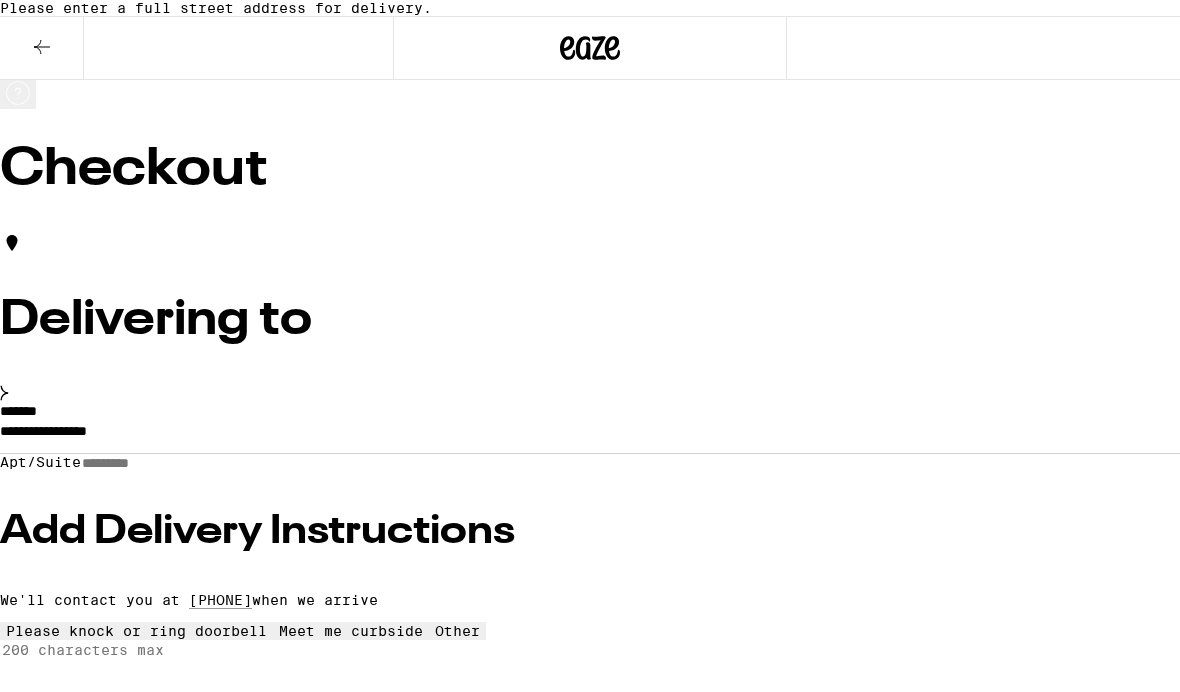 click on "**********" at bounding box center (590, 436) 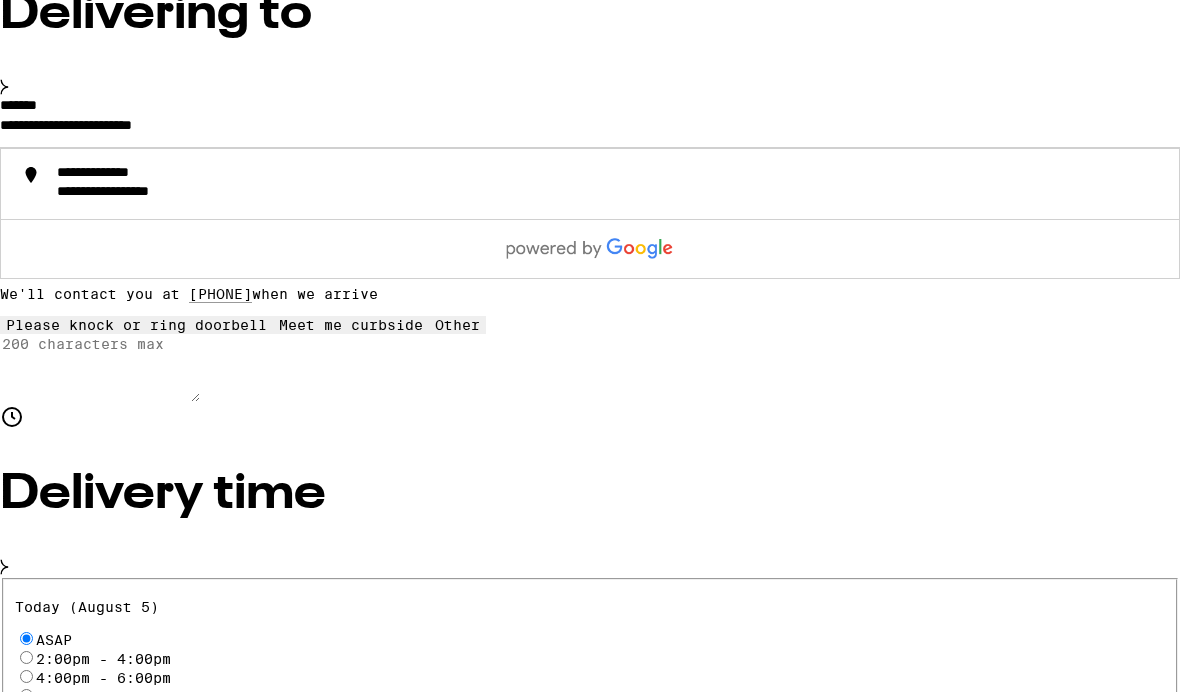type on "**********" 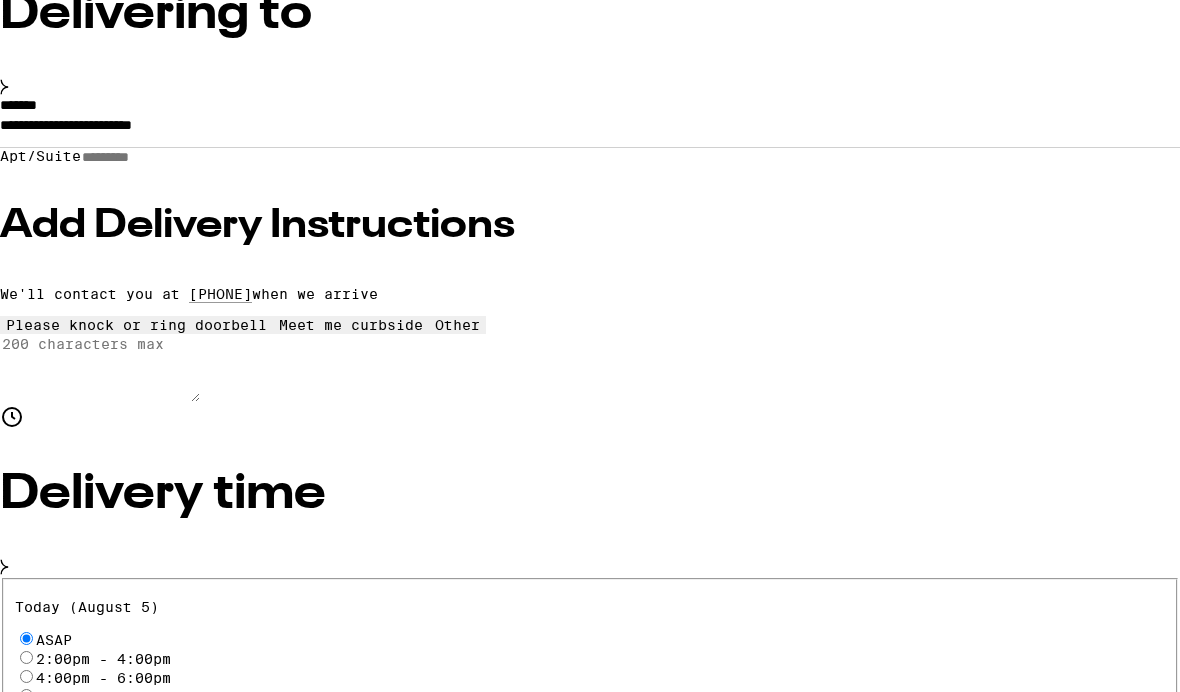 click on "2:00pm - 4:00pm" at bounding box center (26, 657) 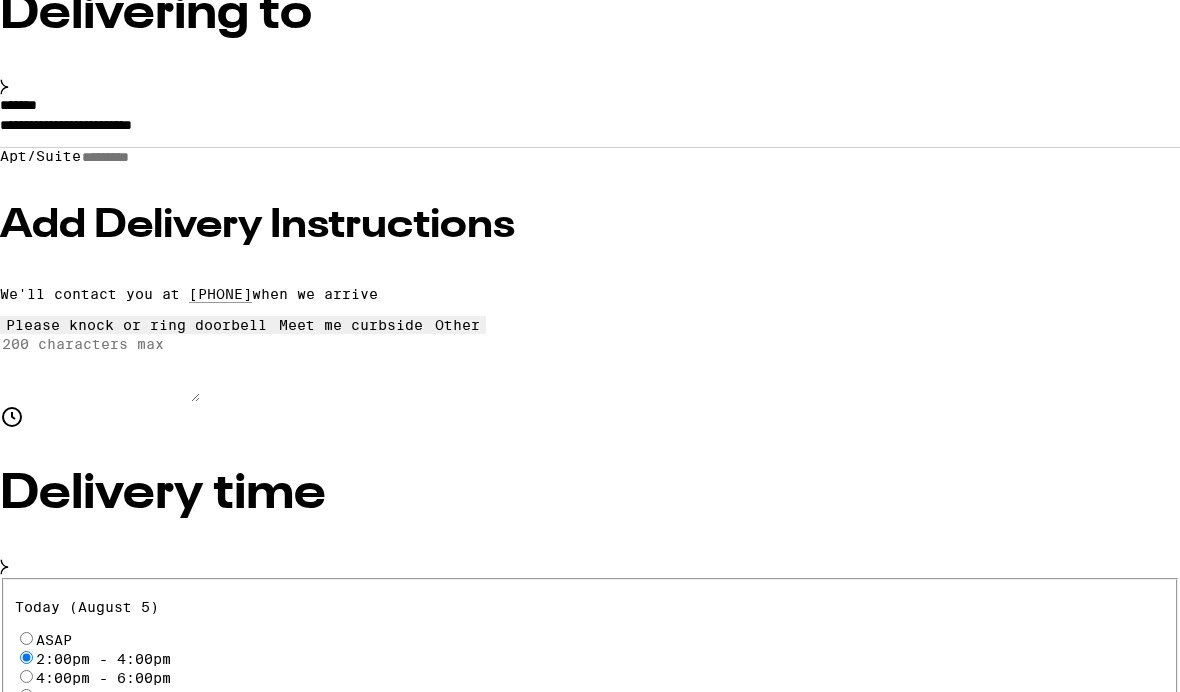 radio on "true" 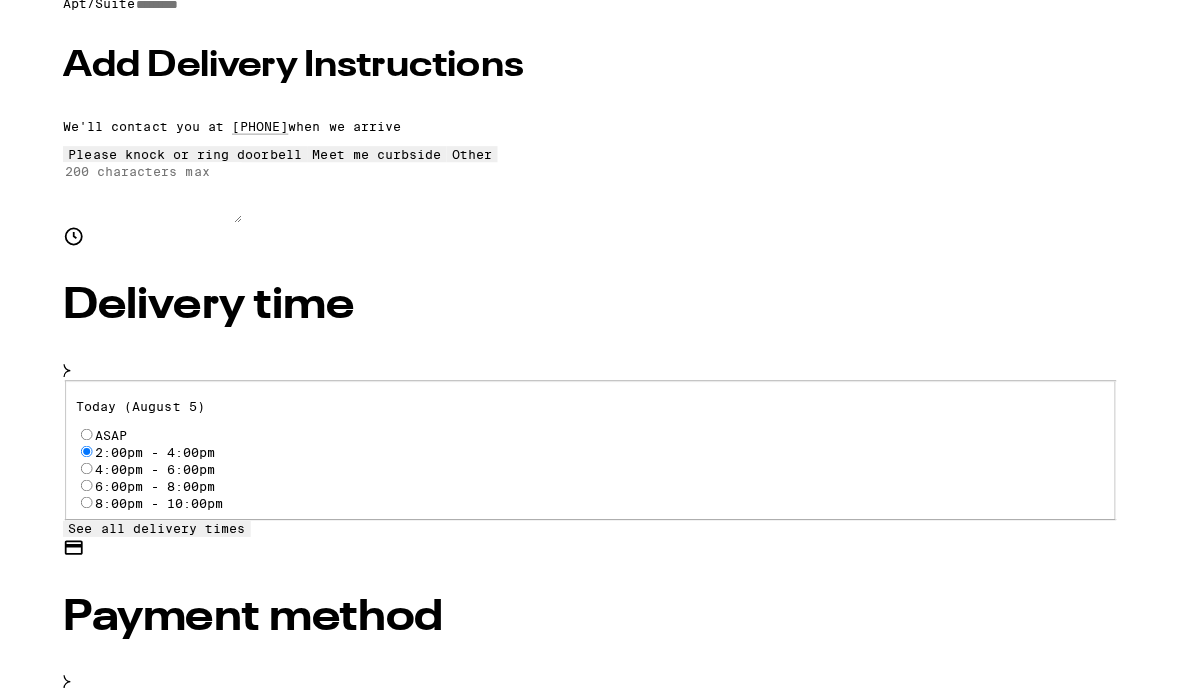 click on "Cash (in person)" at bounding box center (26, 852) 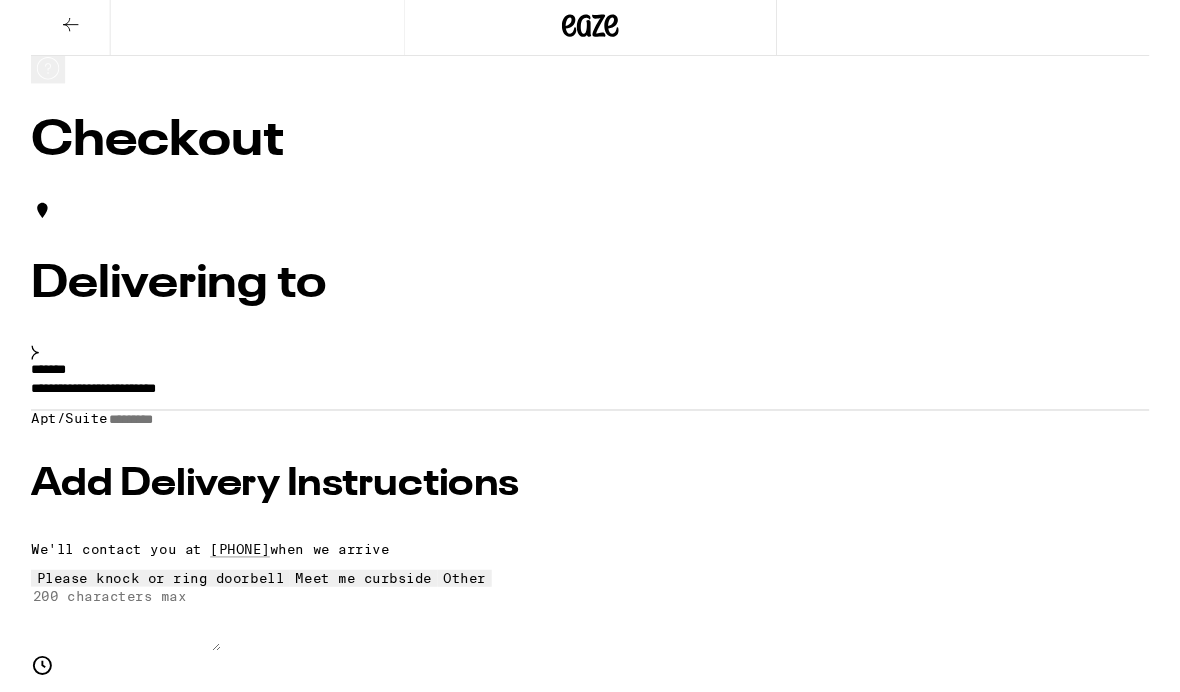 scroll, scrollTop: 0, scrollLeft: 0, axis: both 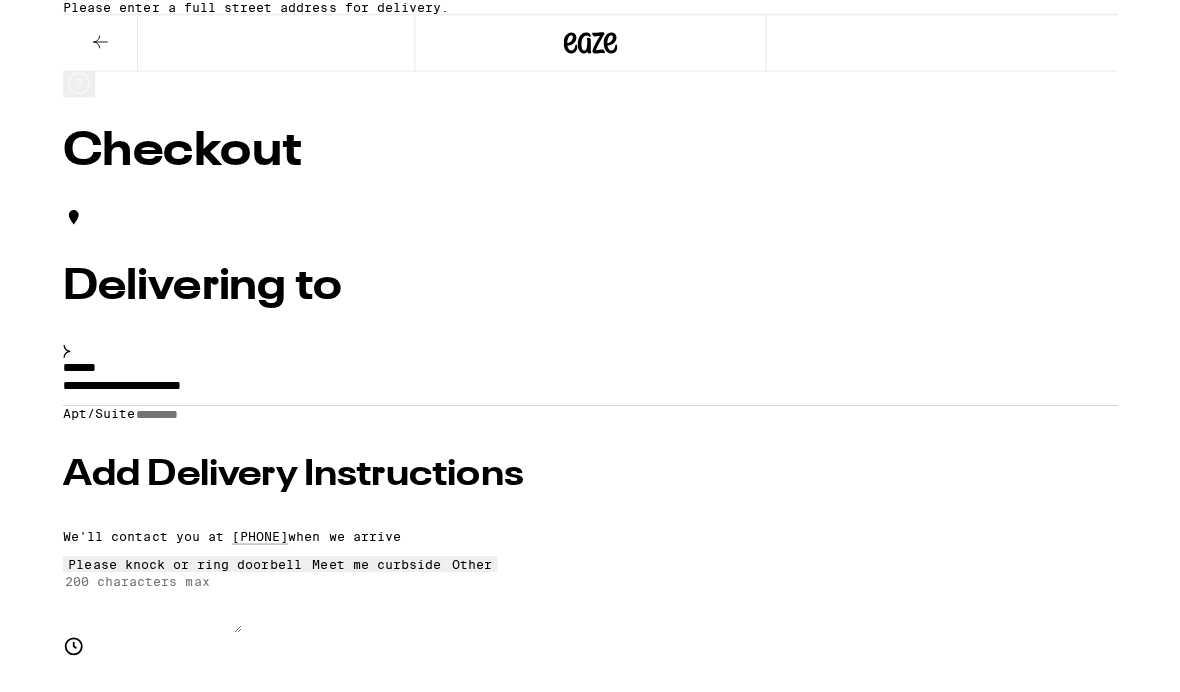 click on "**********" at bounding box center (590, 436) 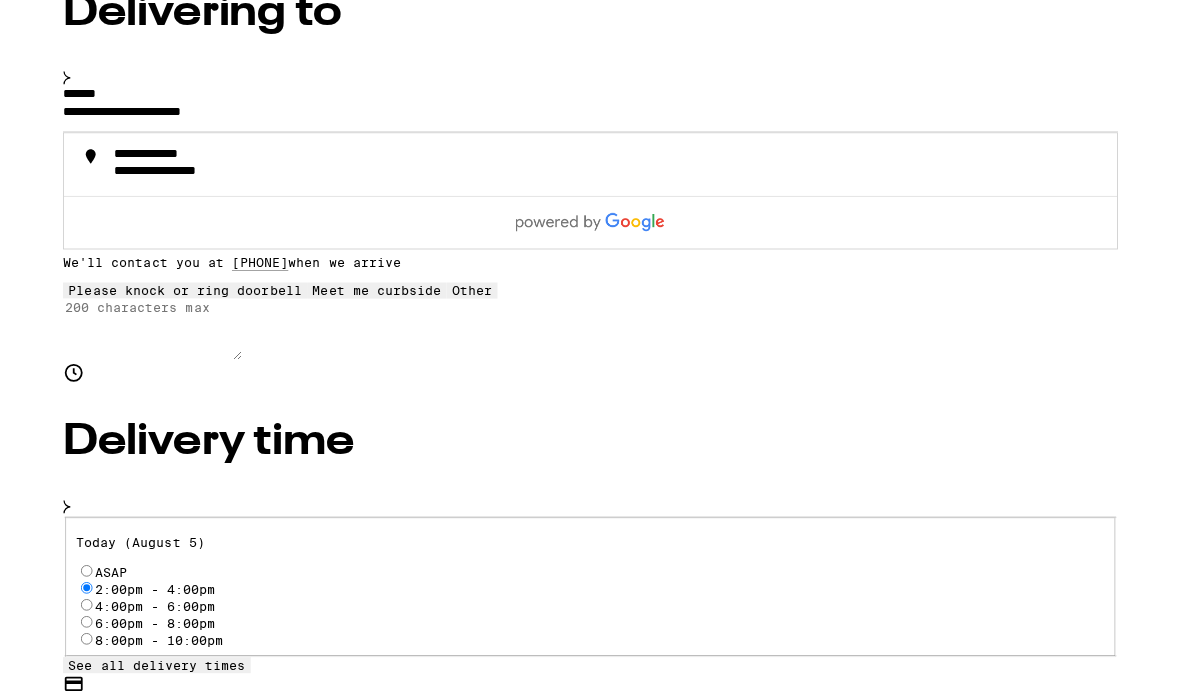 click on "**********" at bounding box center [138, 193] 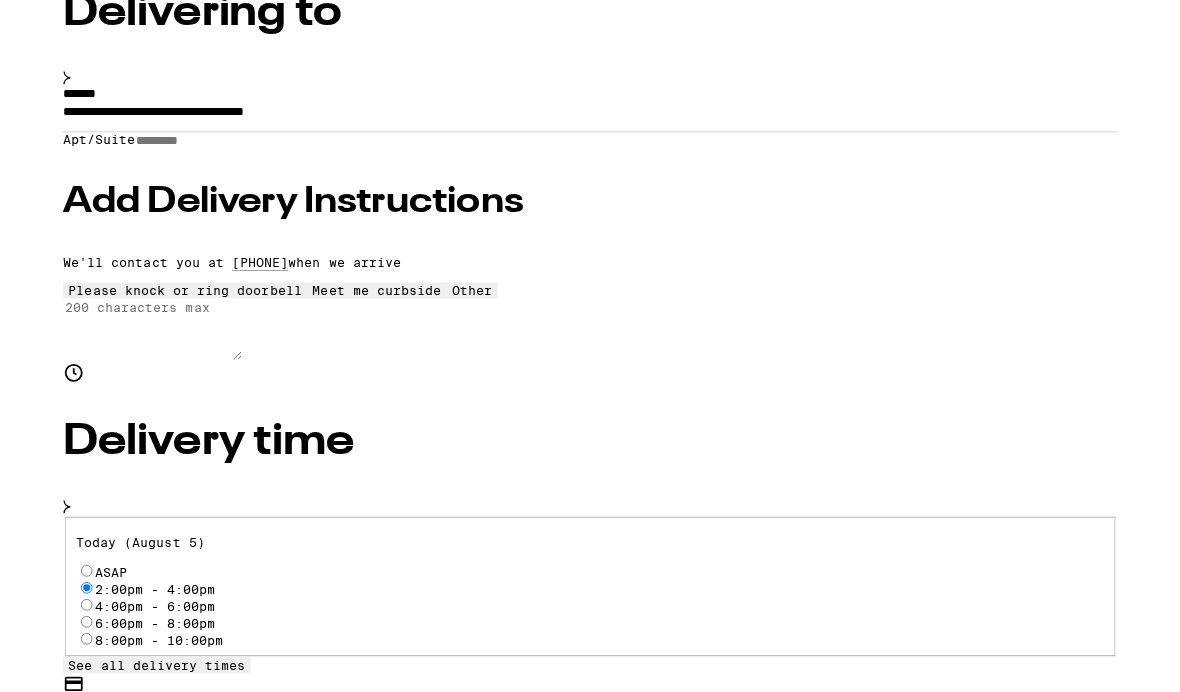 type on "**********" 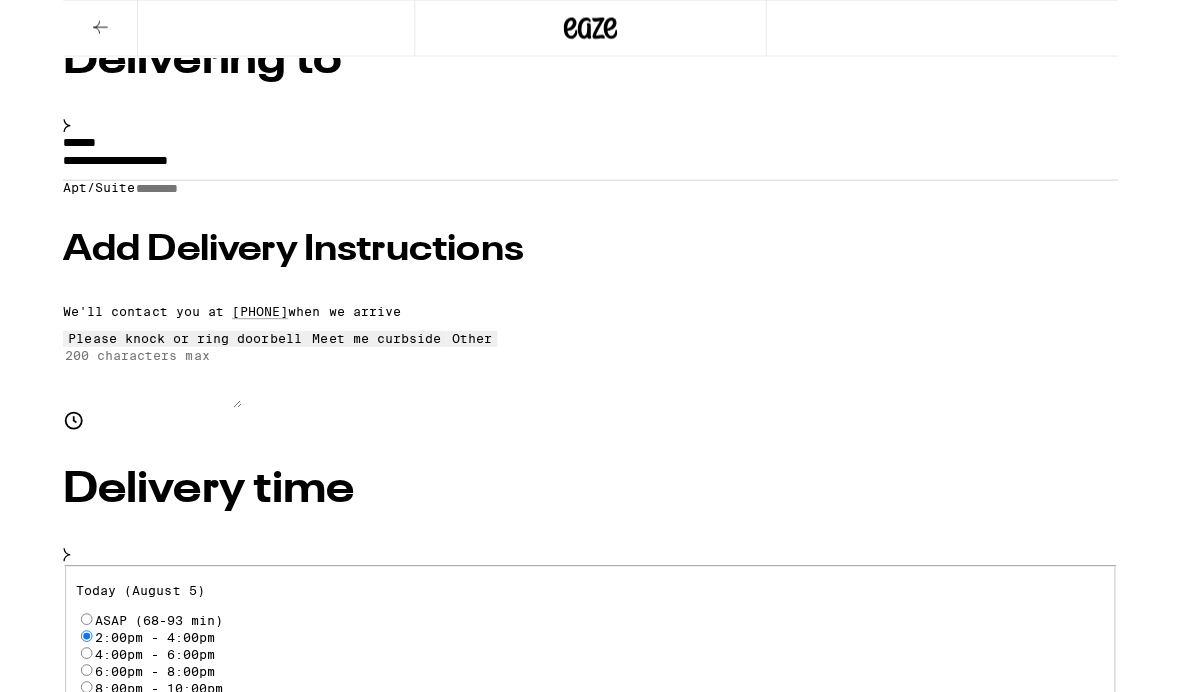 scroll, scrollTop: 237, scrollLeft: 0, axis: vertical 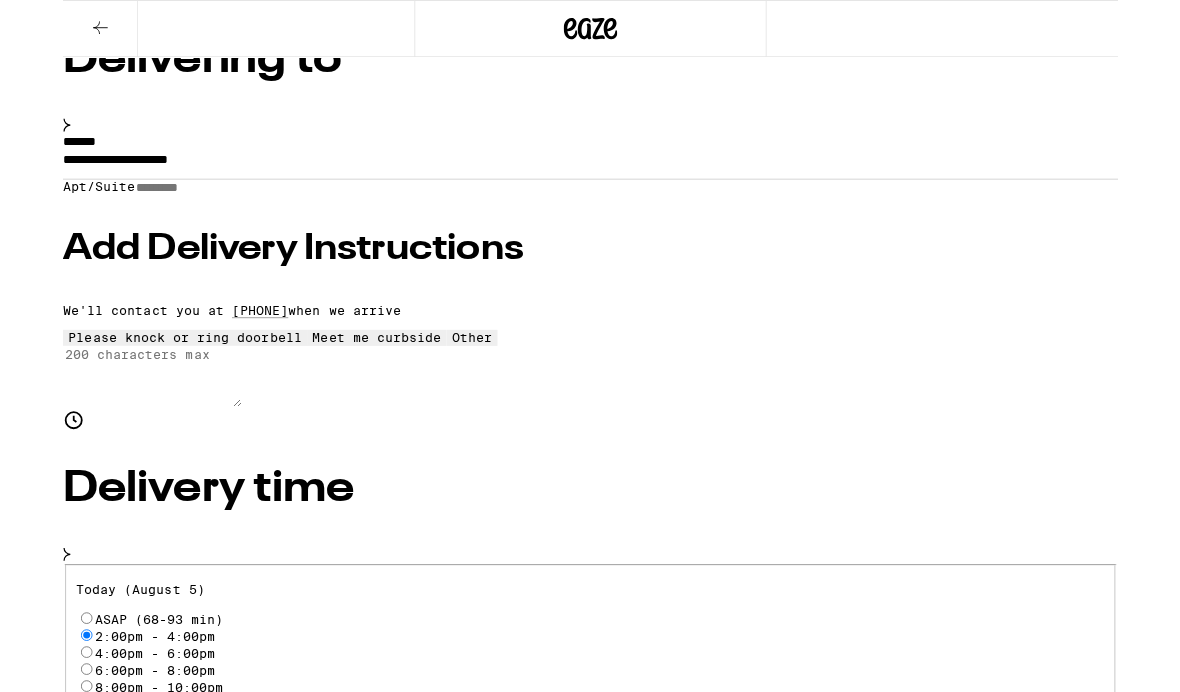 click on "Place Order" at bounding box center [55, 8282] 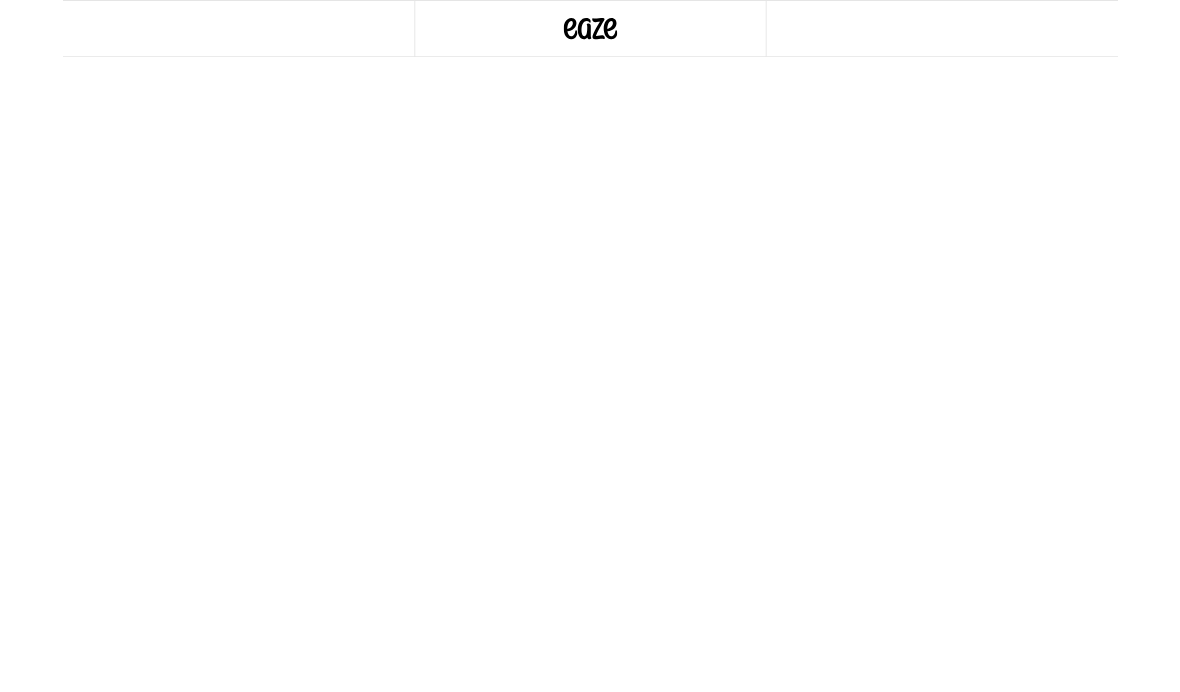scroll, scrollTop: 0, scrollLeft: 0, axis: both 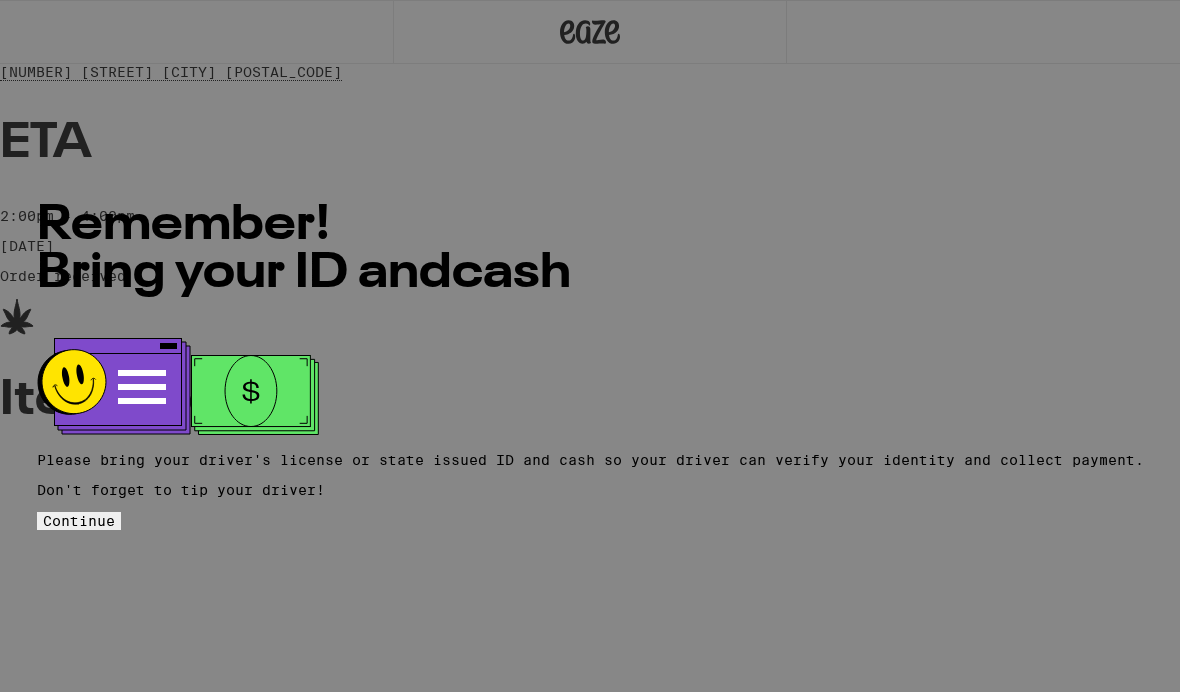 click on "Continue" at bounding box center (79, 521) 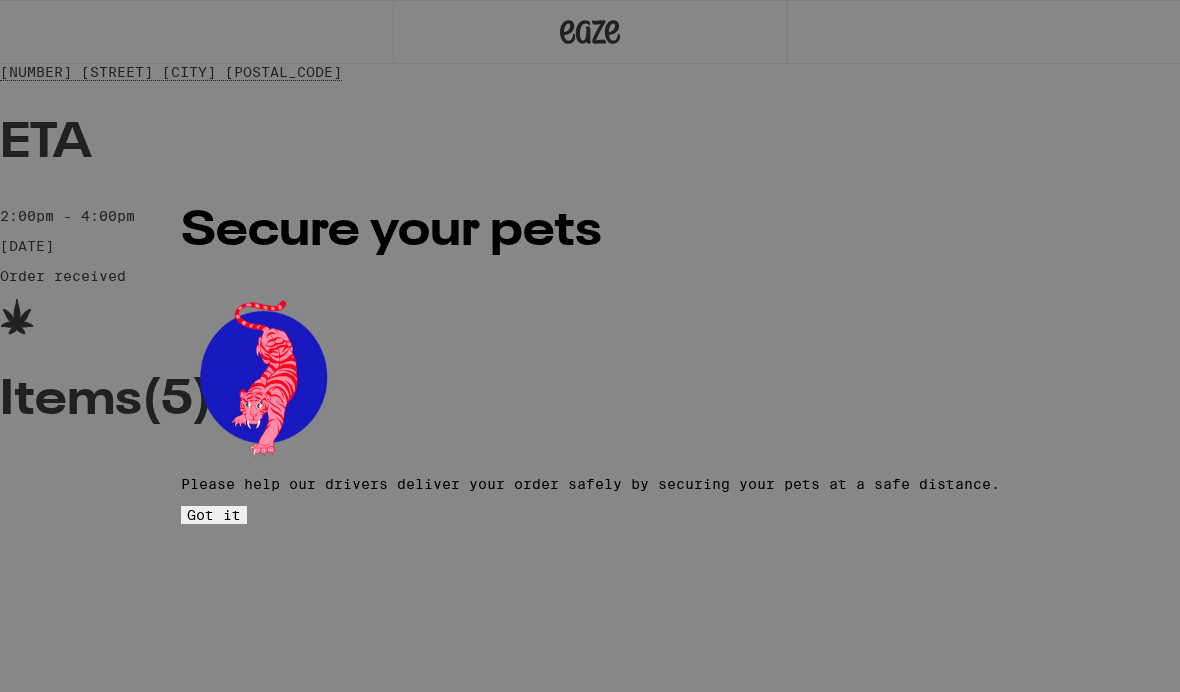 click on "Got it" at bounding box center [214, 515] 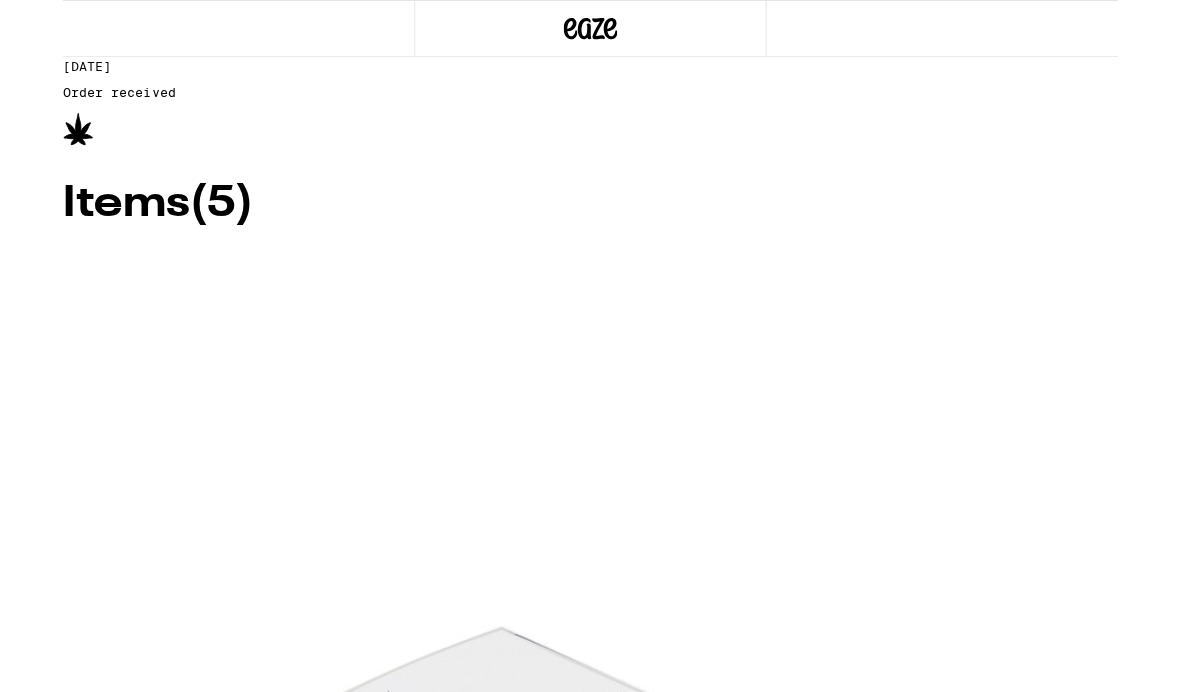 scroll, scrollTop: 254, scrollLeft: 0, axis: vertical 